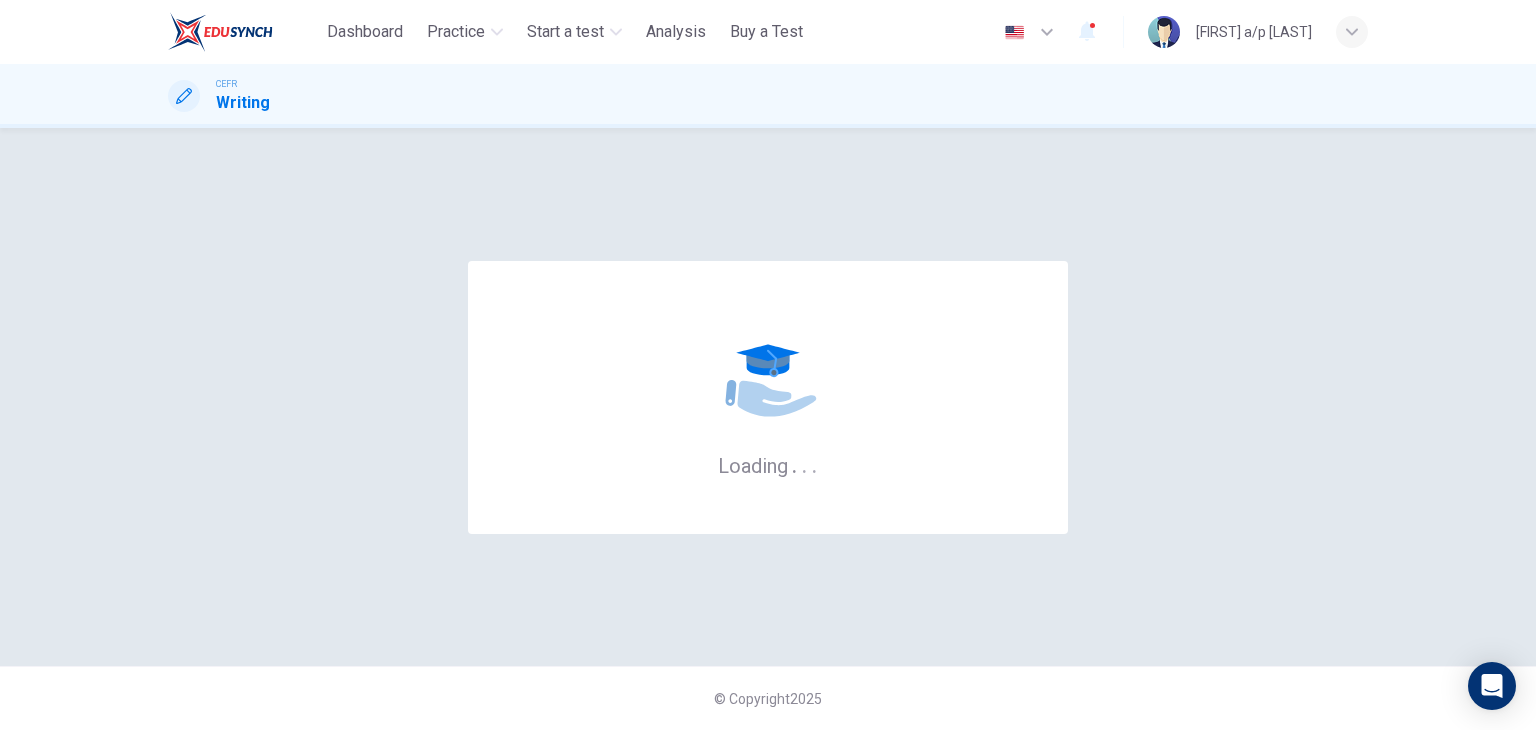 scroll, scrollTop: 0, scrollLeft: 0, axis: both 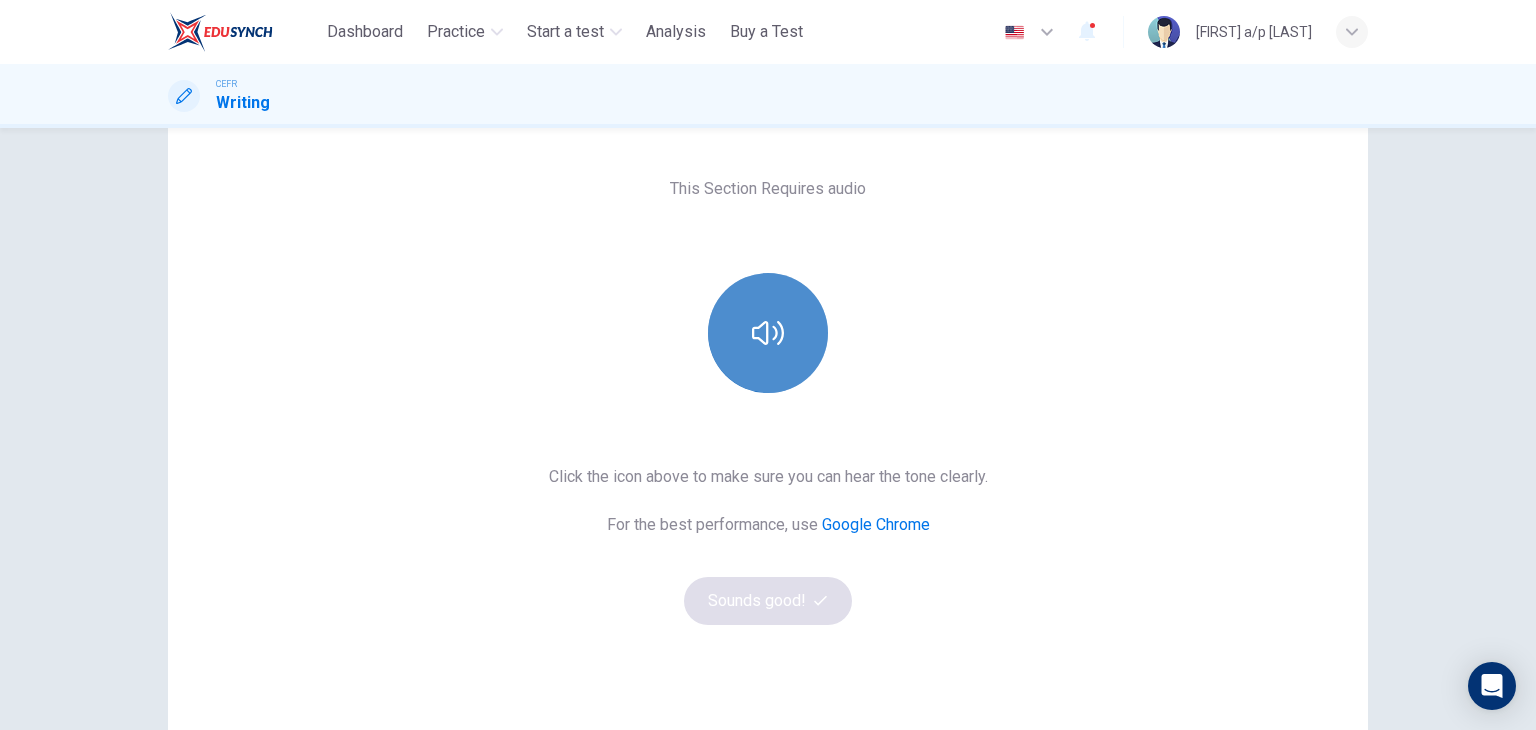 click at bounding box center (768, 333) 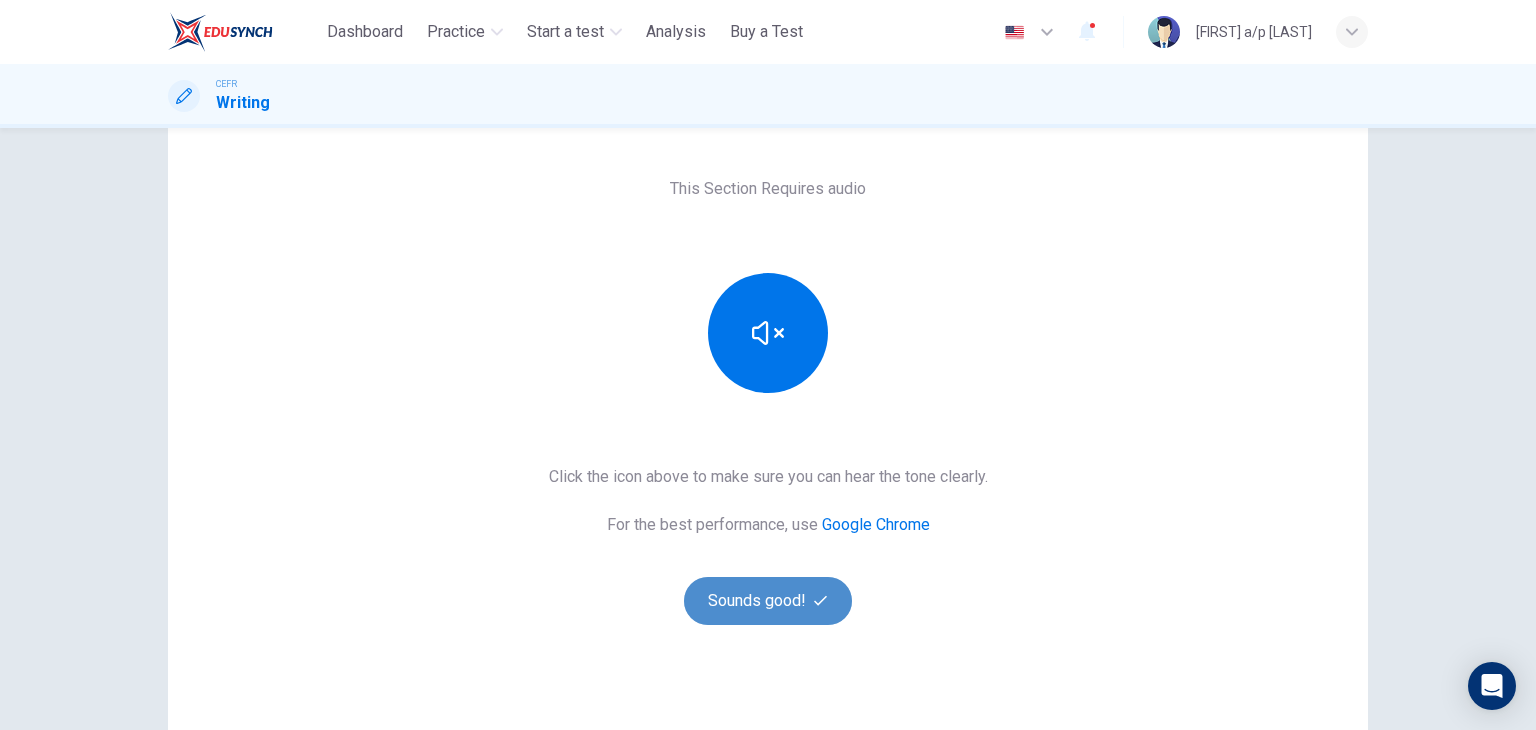 click on "Sounds good!" at bounding box center [768, 601] 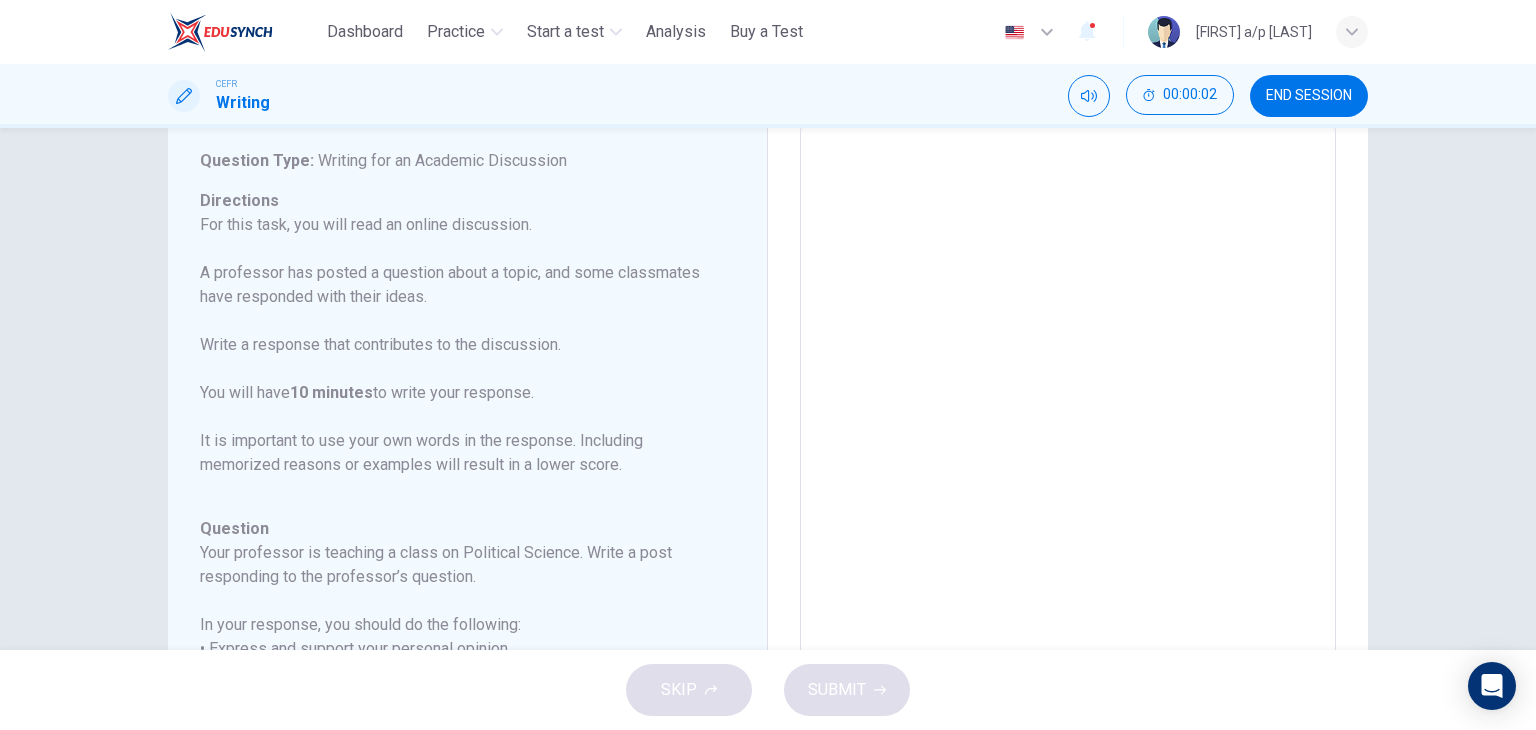 scroll, scrollTop: 0, scrollLeft: 0, axis: both 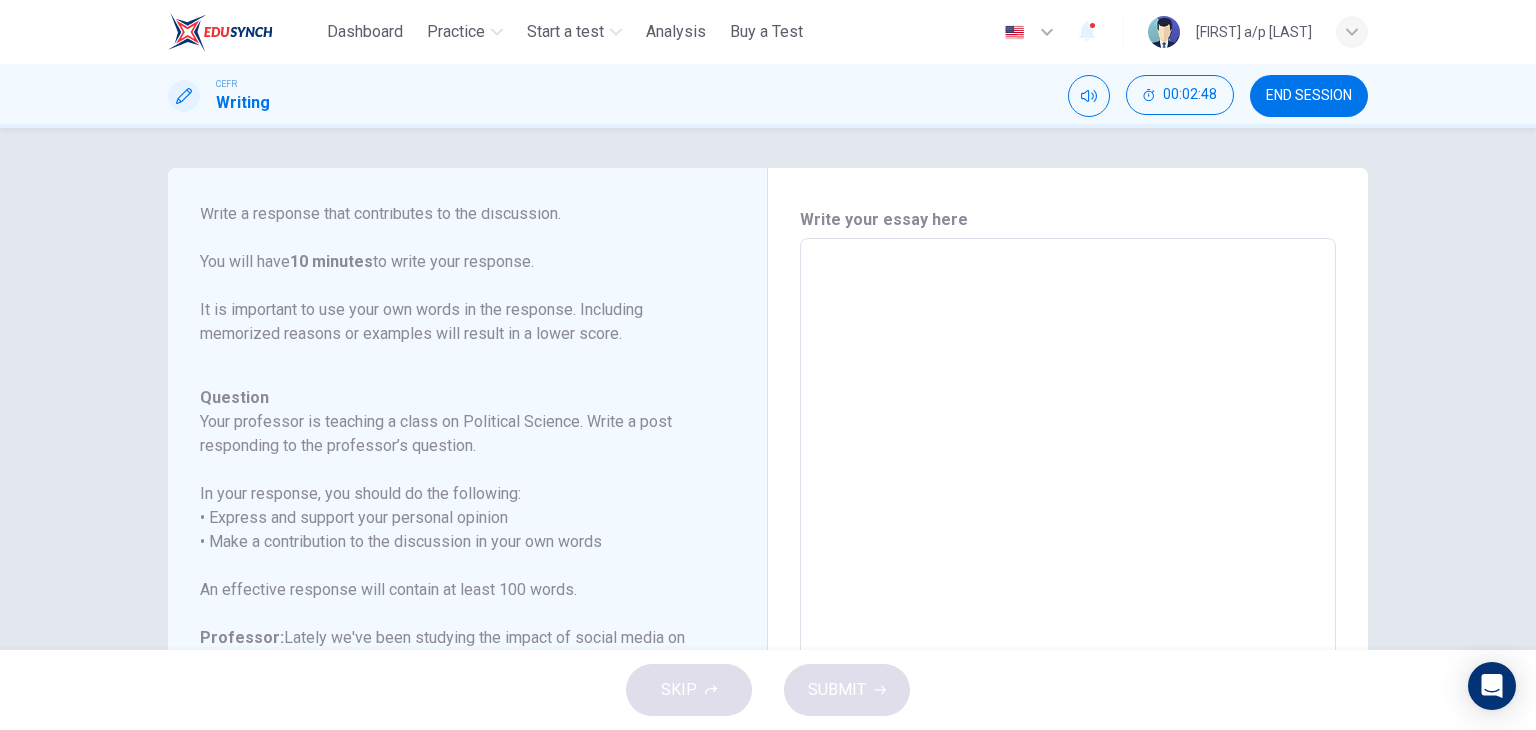 click at bounding box center (1068, 572) 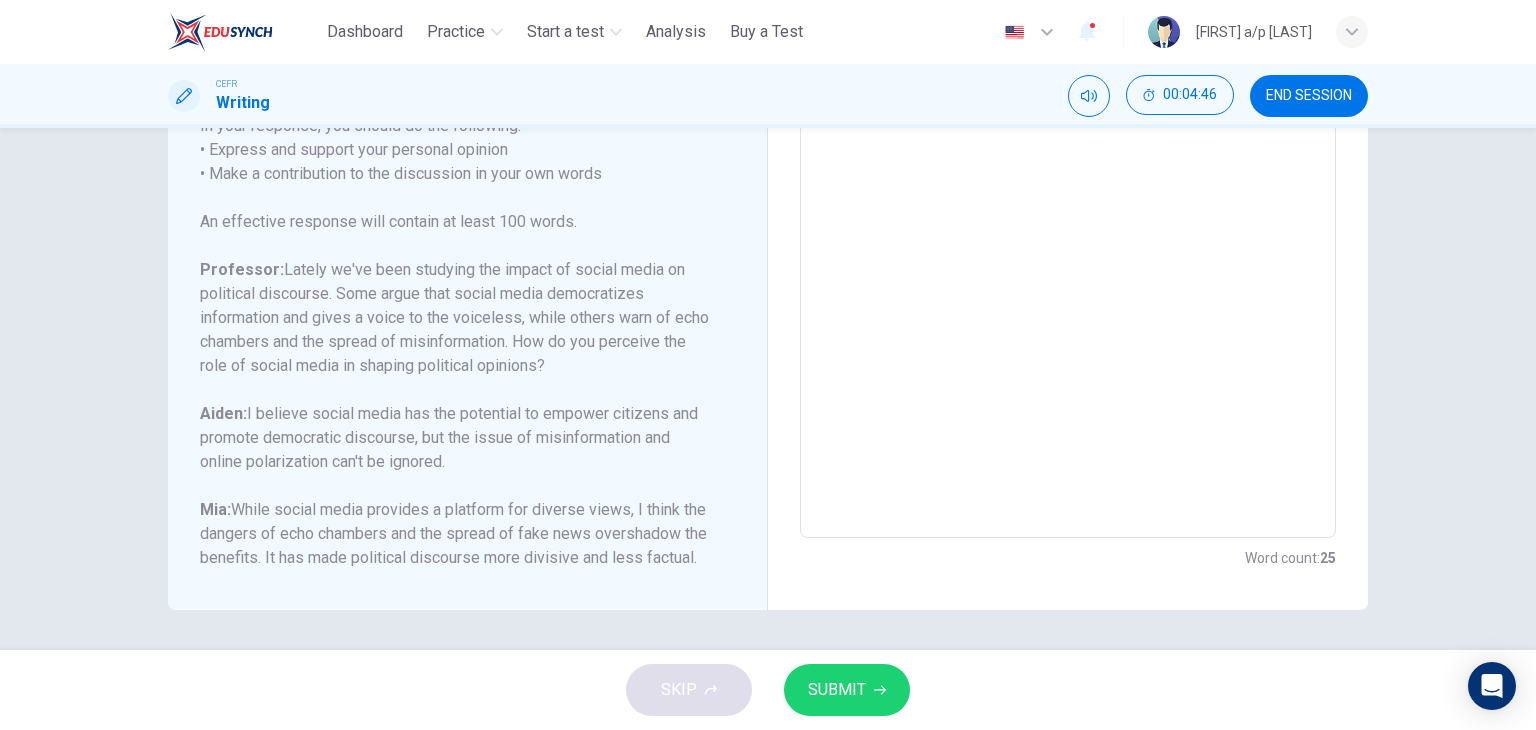 scroll, scrollTop: 0, scrollLeft: 0, axis: both 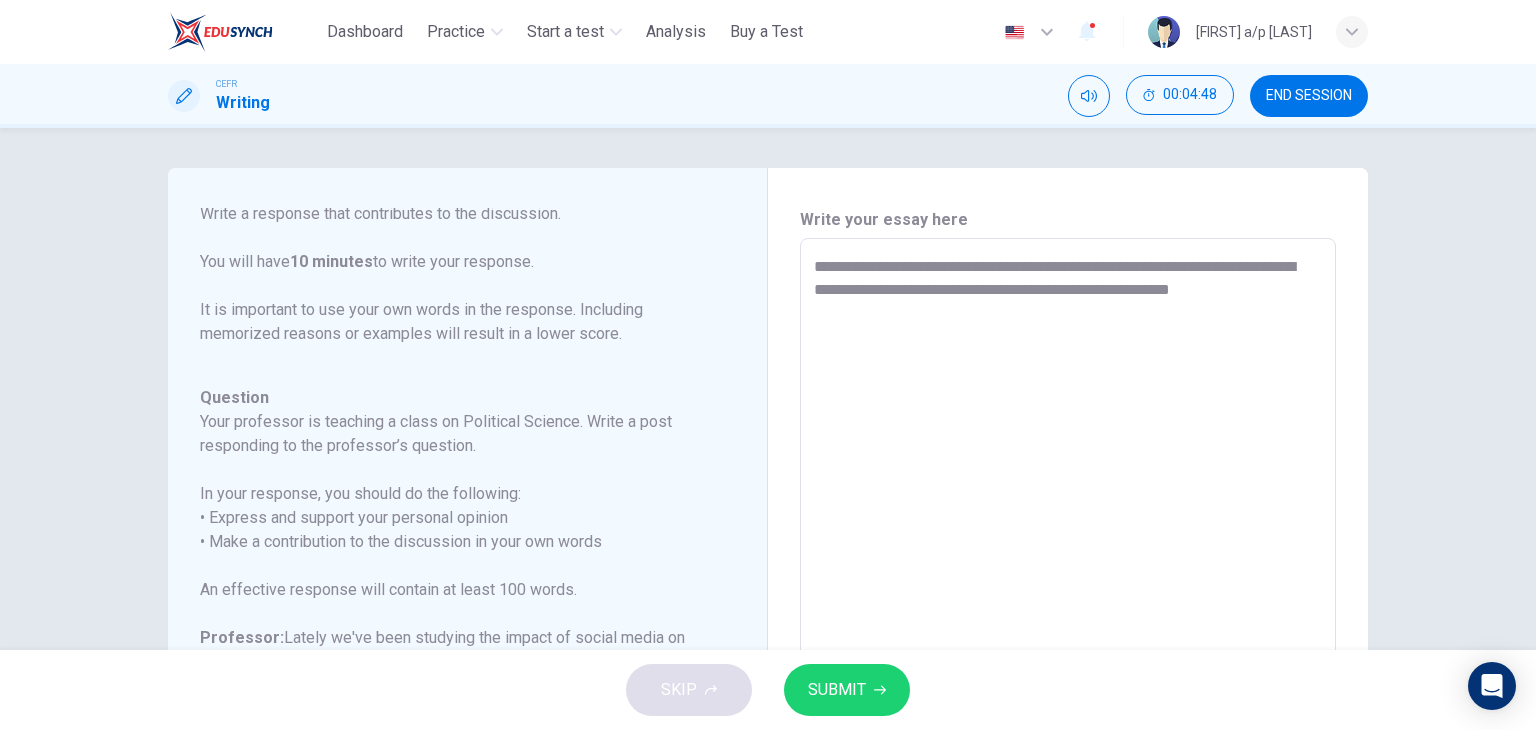 click on "In your response, you should do the following:
• Express and support your personal opinion
• Make a contribution to the discussion in your own words" at bounding box center (455, 518) 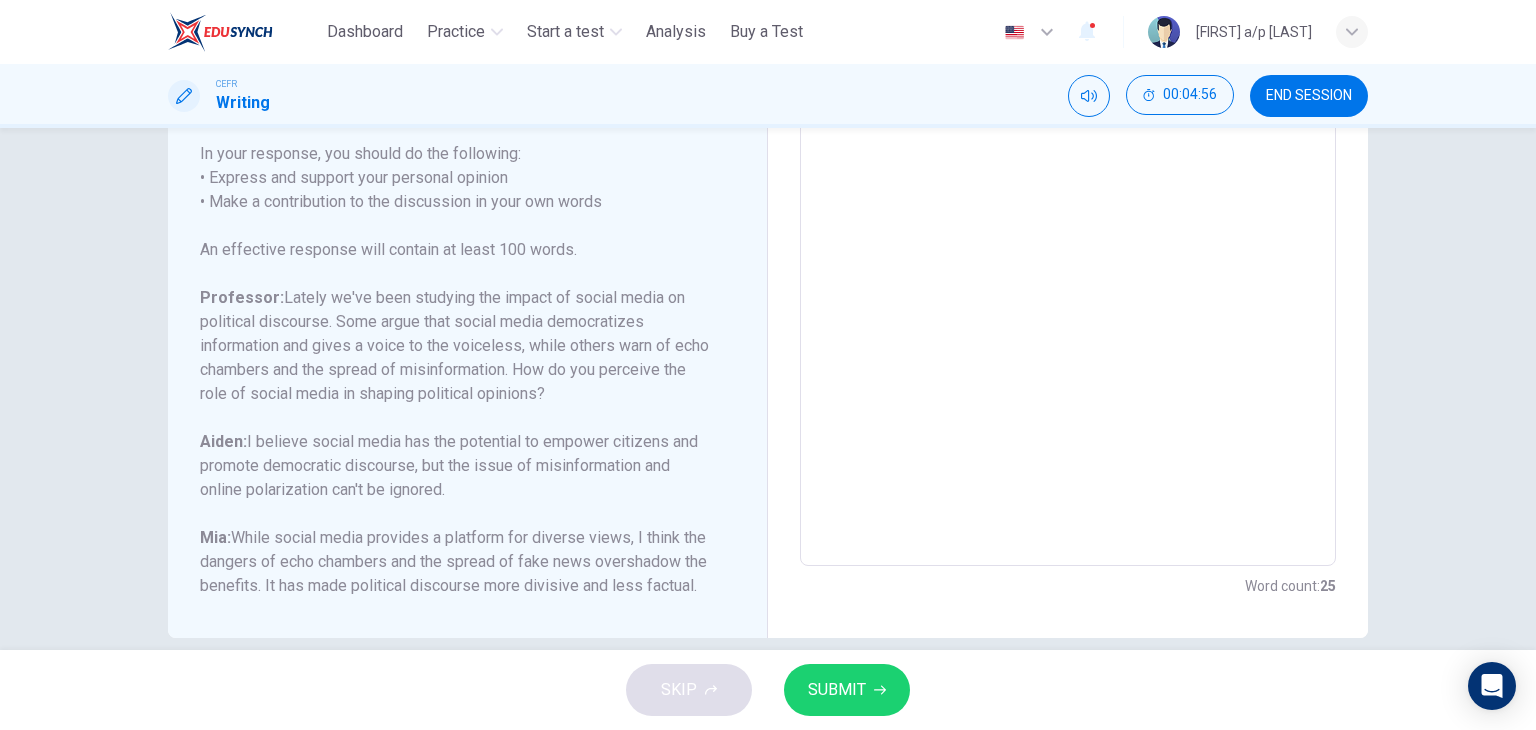 scroll, scrollTop: 344, scrollLeft: 0, axis: vertical 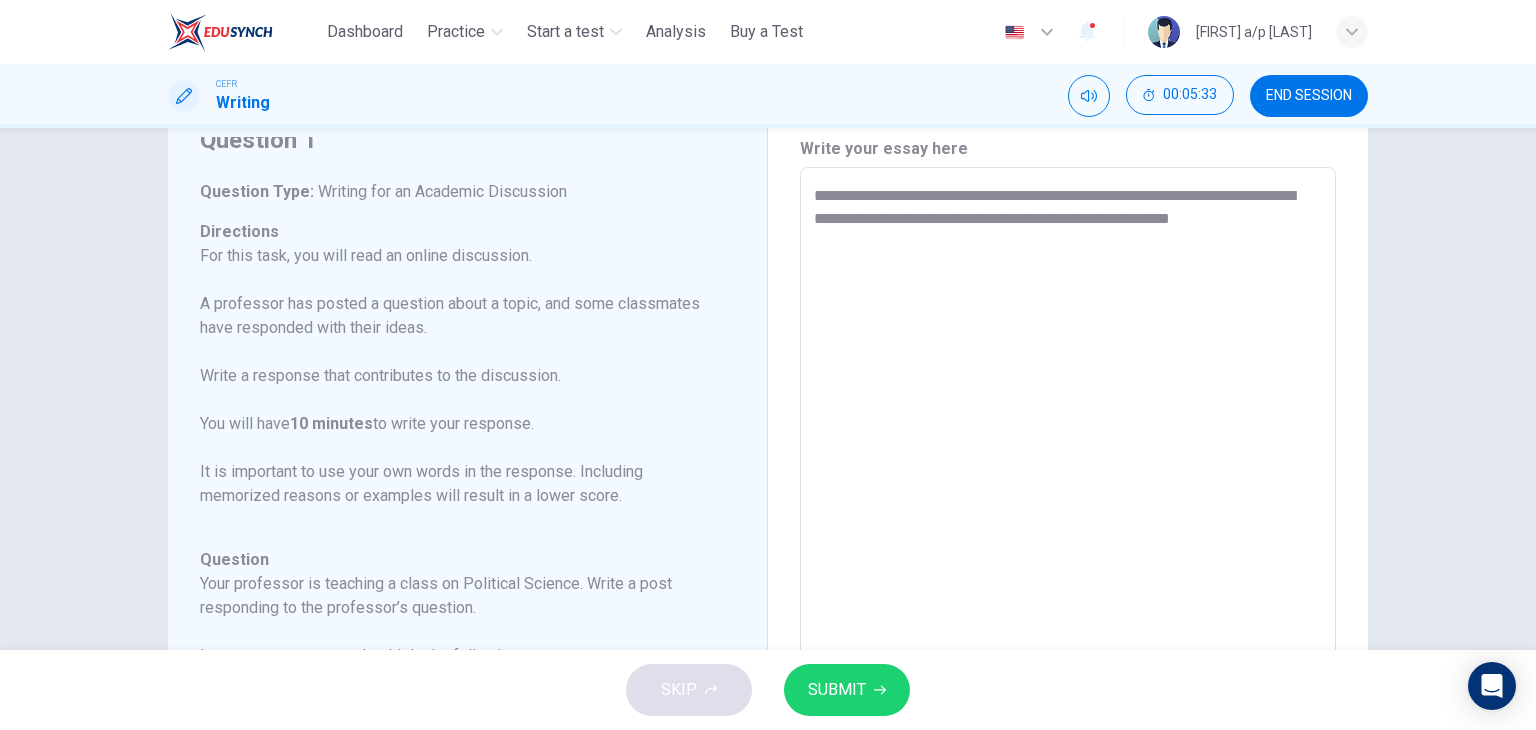 click on "**********" at bounding box center [1068, 501] 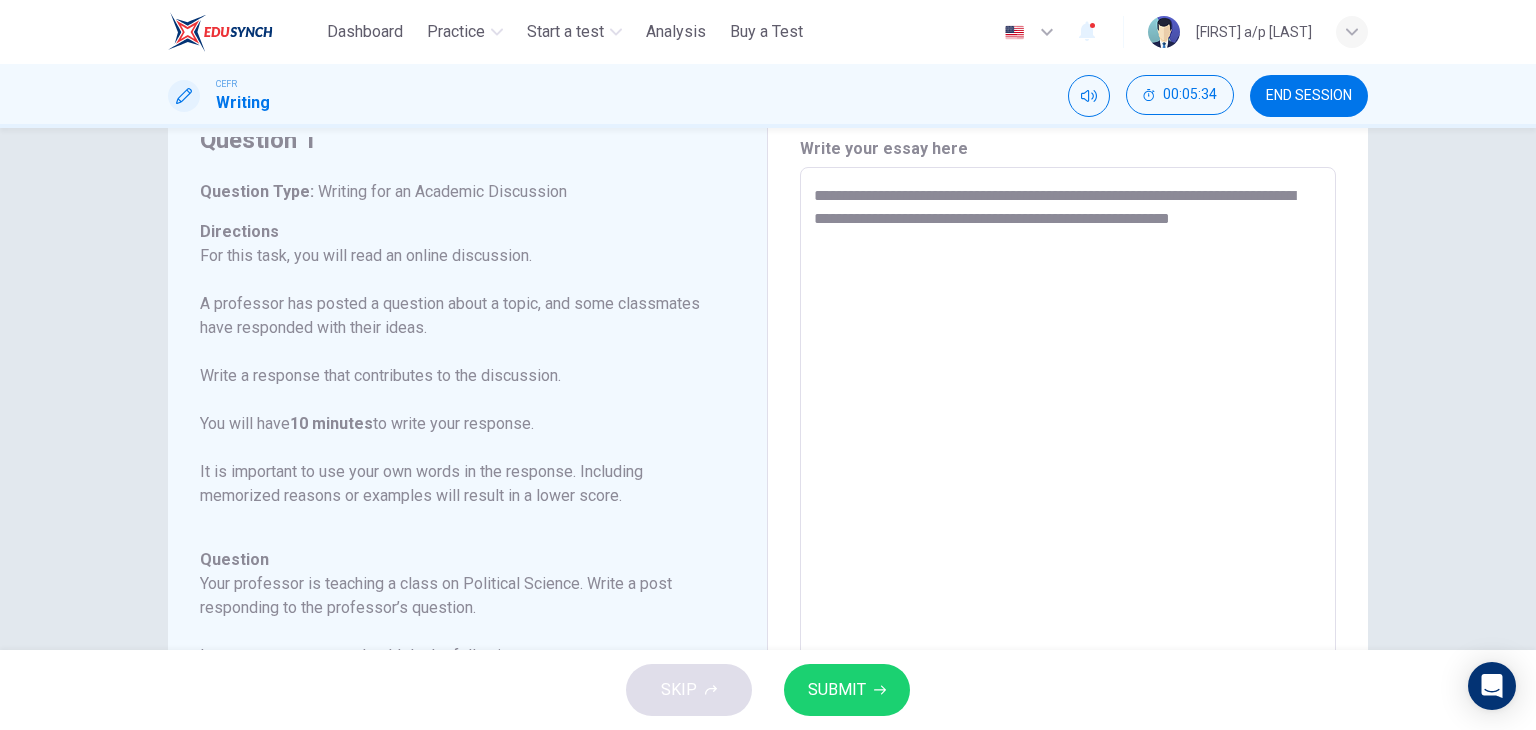 click on "**********" at bounding box center (1068, 501) 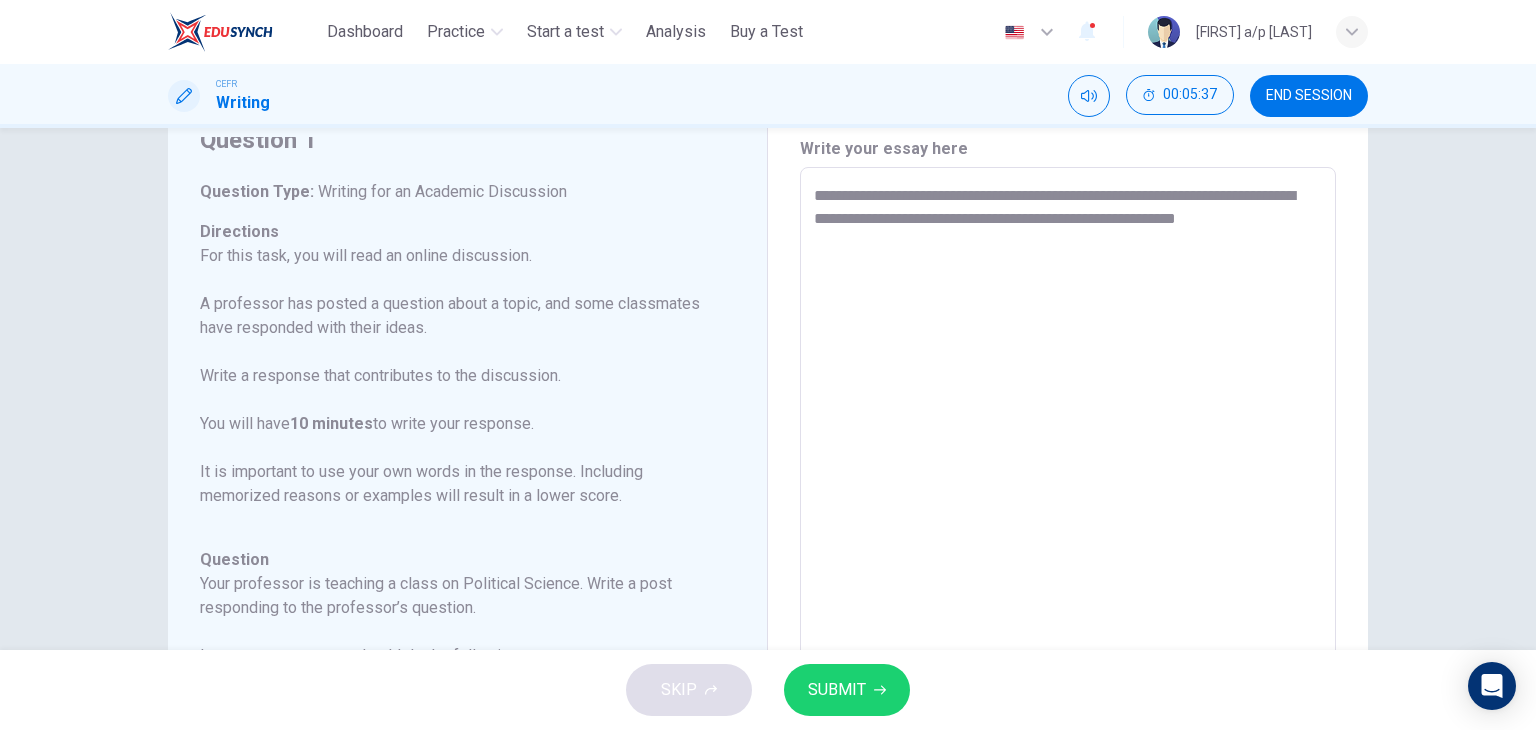 click on "**********" at bounding box center (1068, 501) 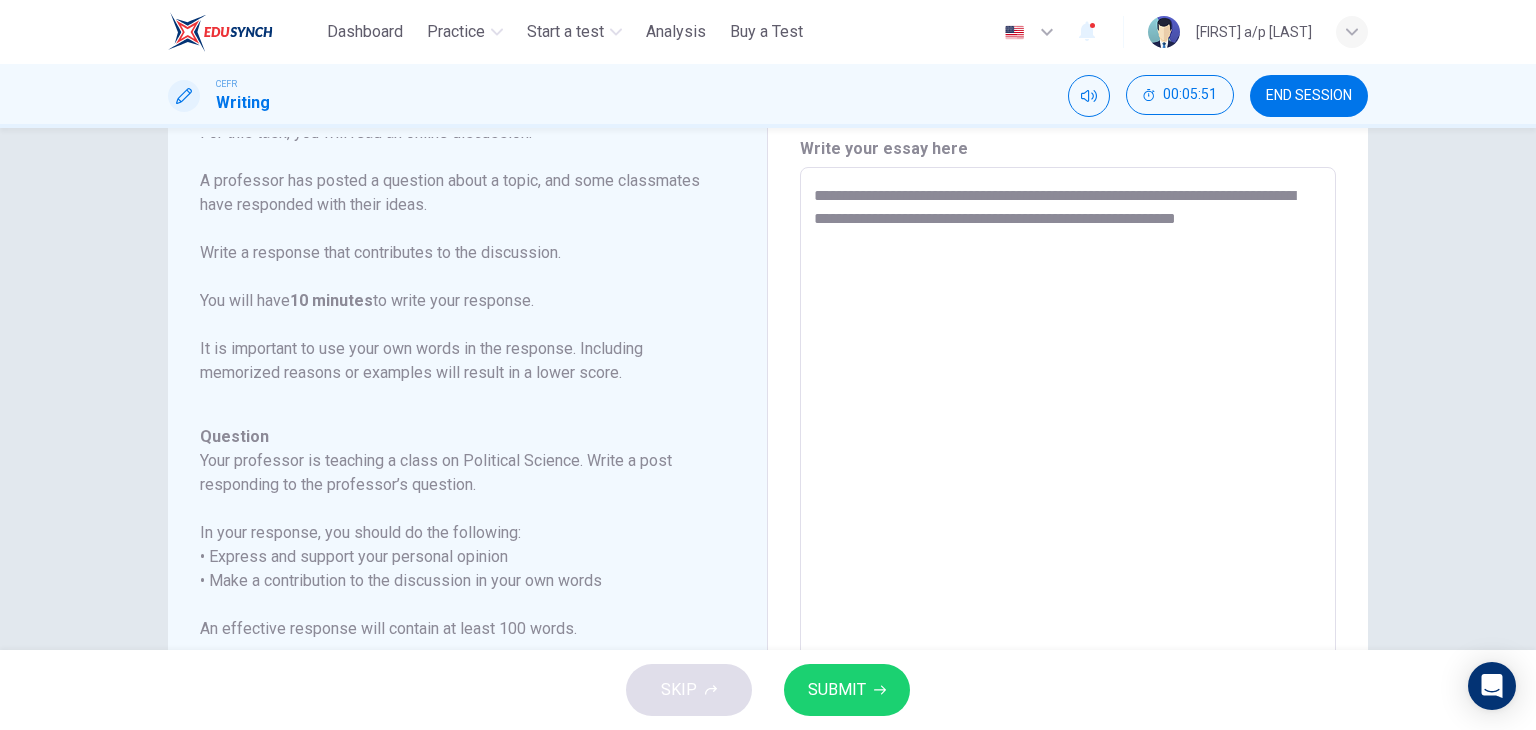 scroll, scrollTop: 269, scrollLeft: 0, axis: vertical 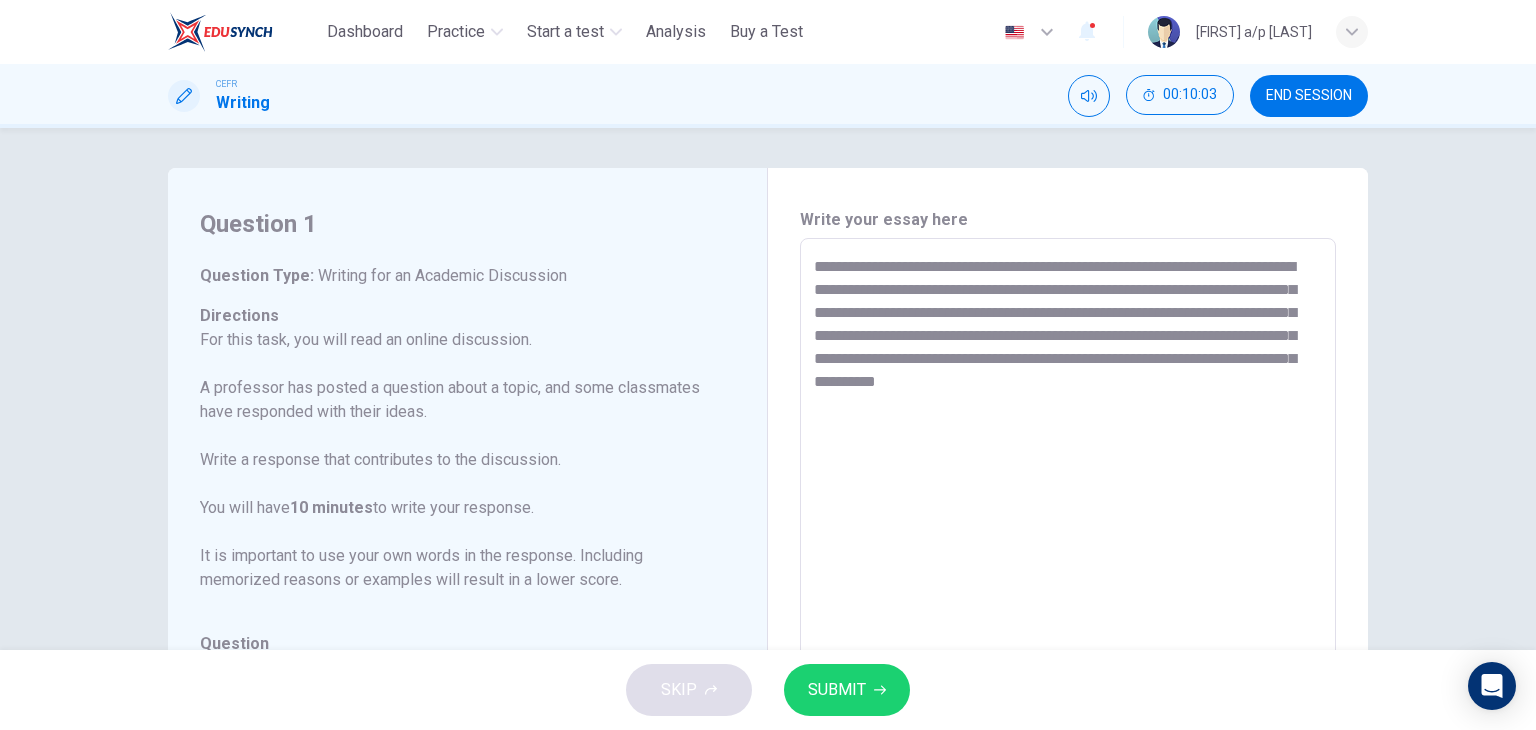 type on "**********" 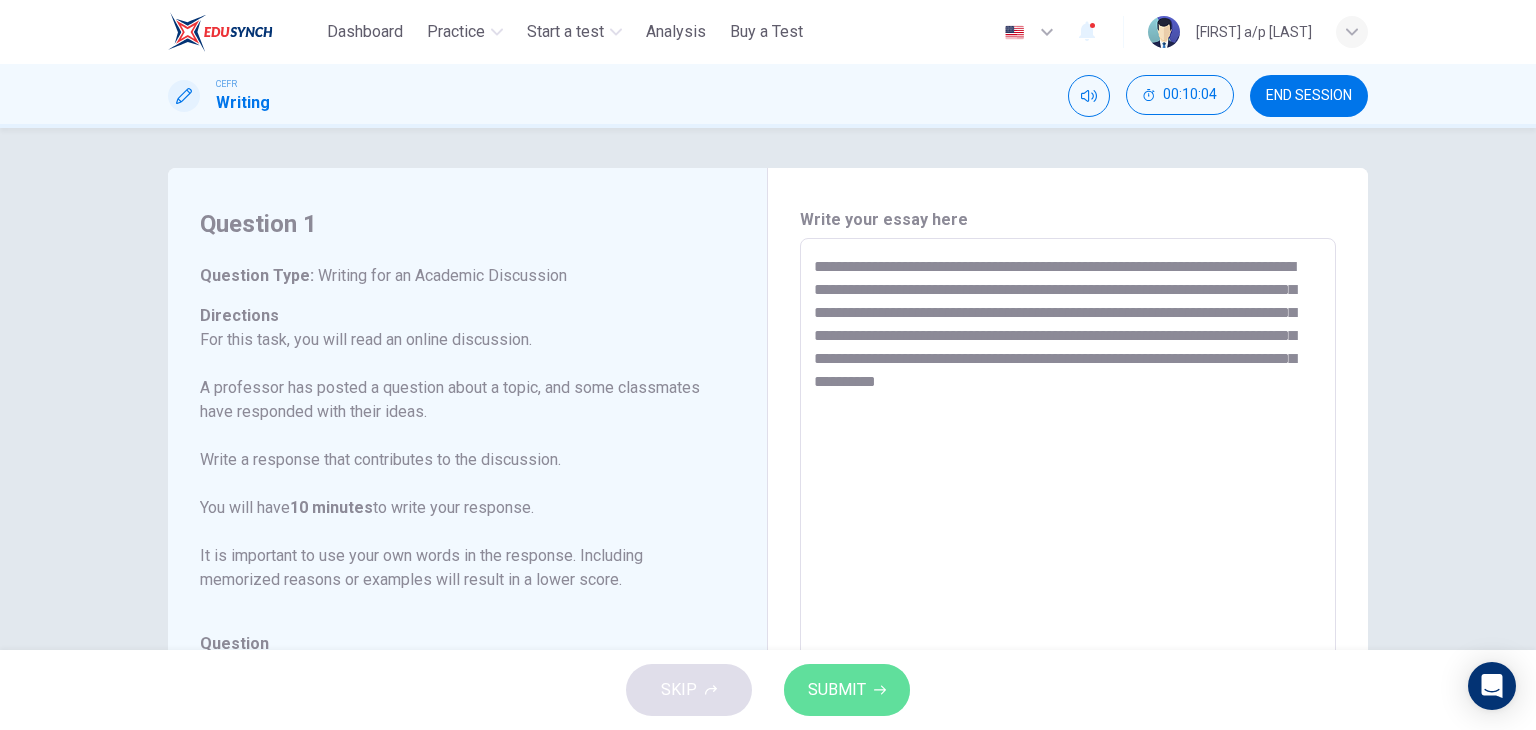 click on "SUBMIT" at bounding box center [837, 690] 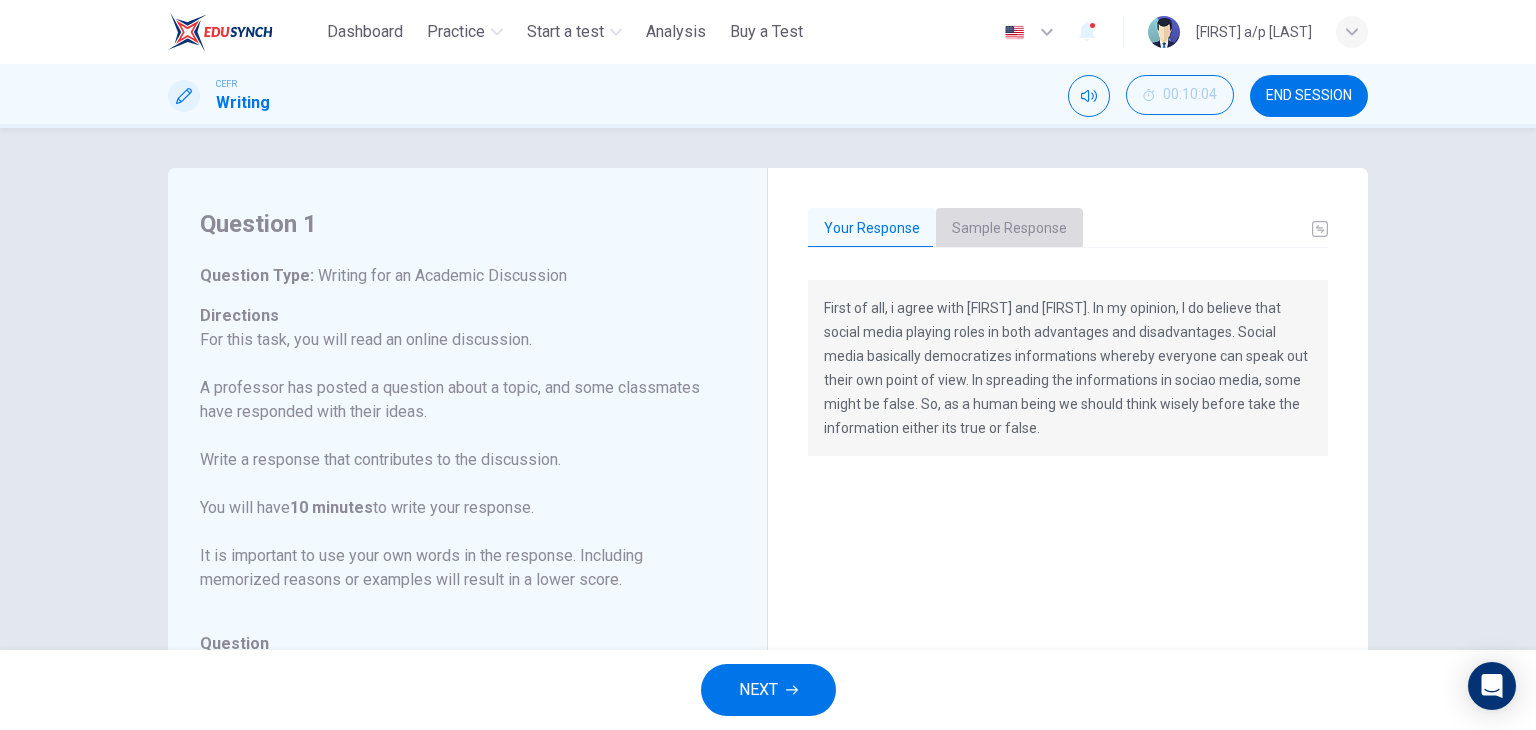 click on "Sample Response" at bounding box center [1009, 229] 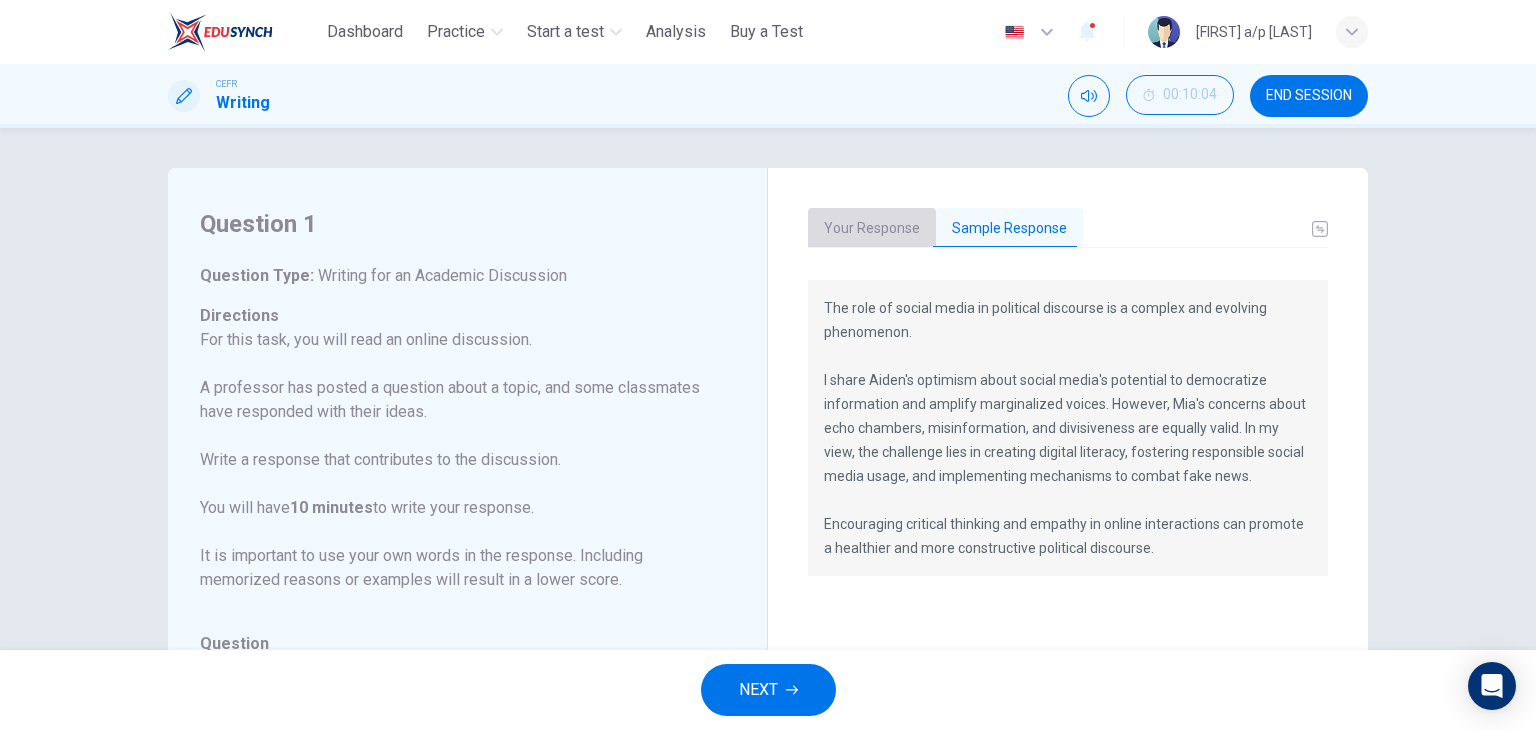 click on "Your Response" at bounding box center [872, 229] 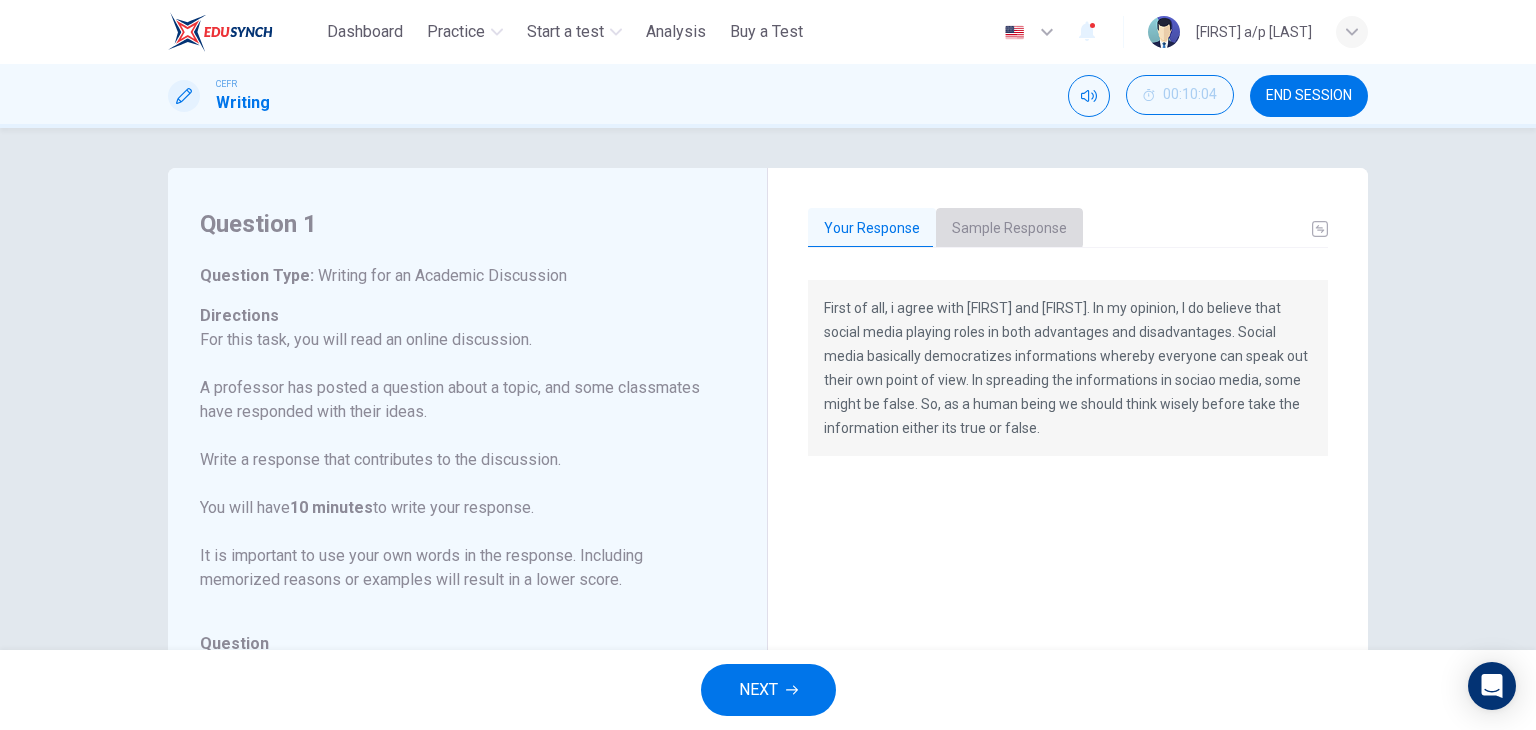 click on "Sample Response" at bounding box center [1009, 229] 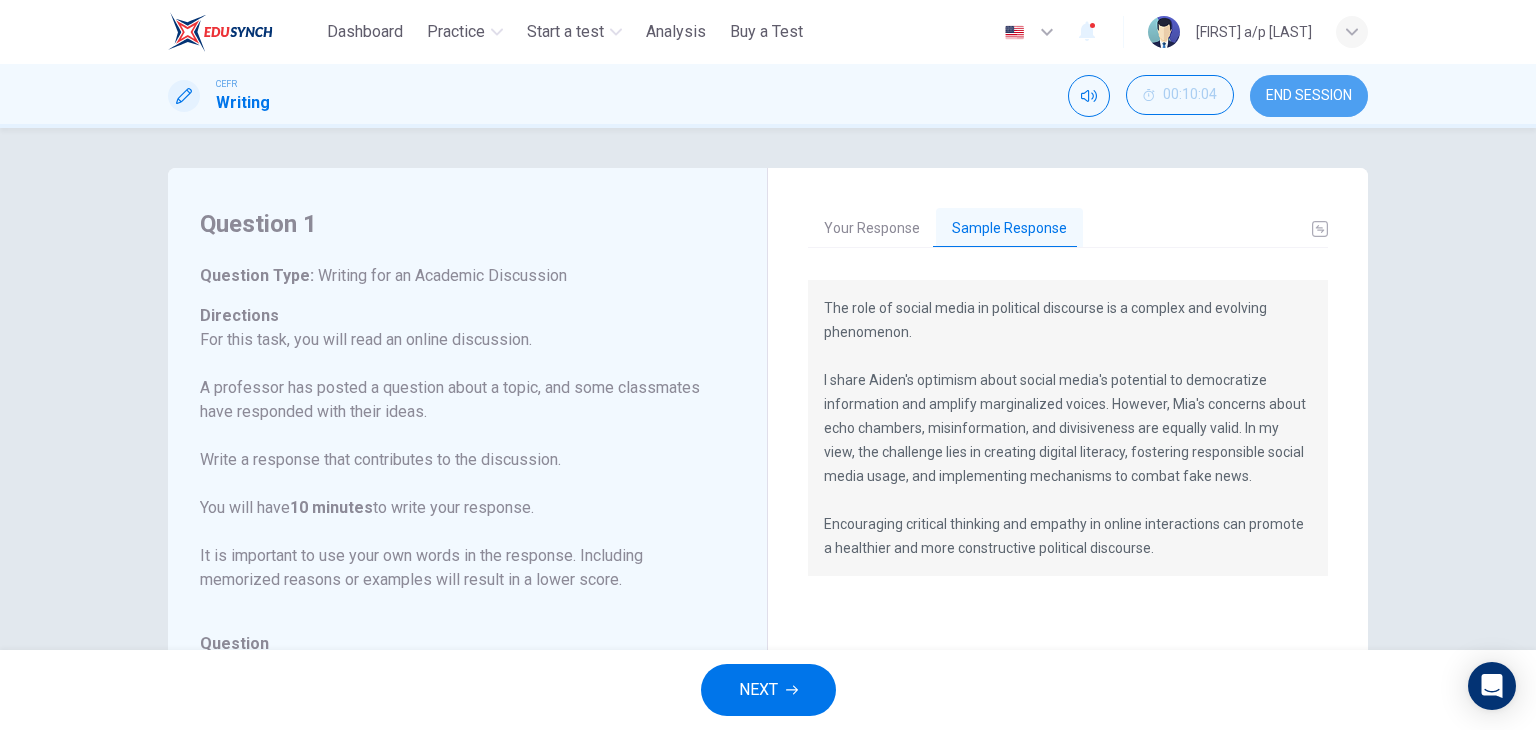 click on "END SESSION" at bounding box center [1309, 96] 